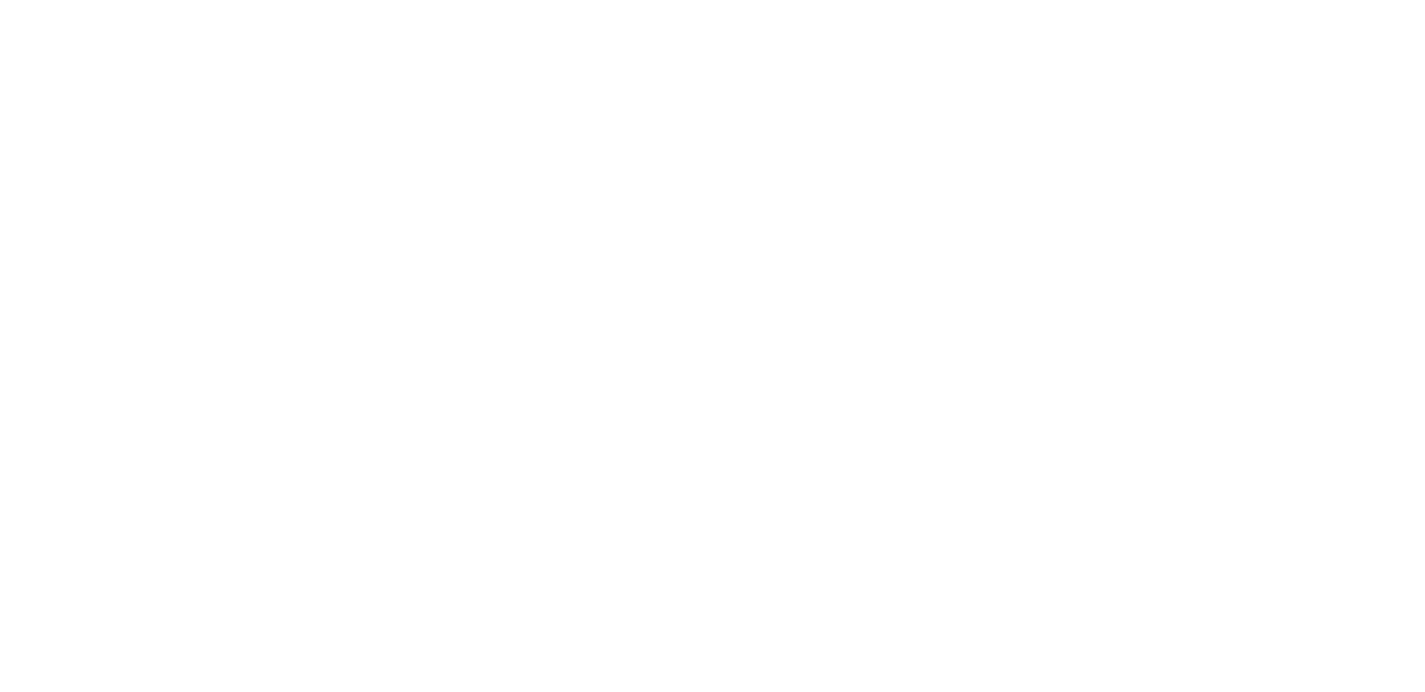 scroll, scrollTop: 0, scrollLeft: 0, axis: both 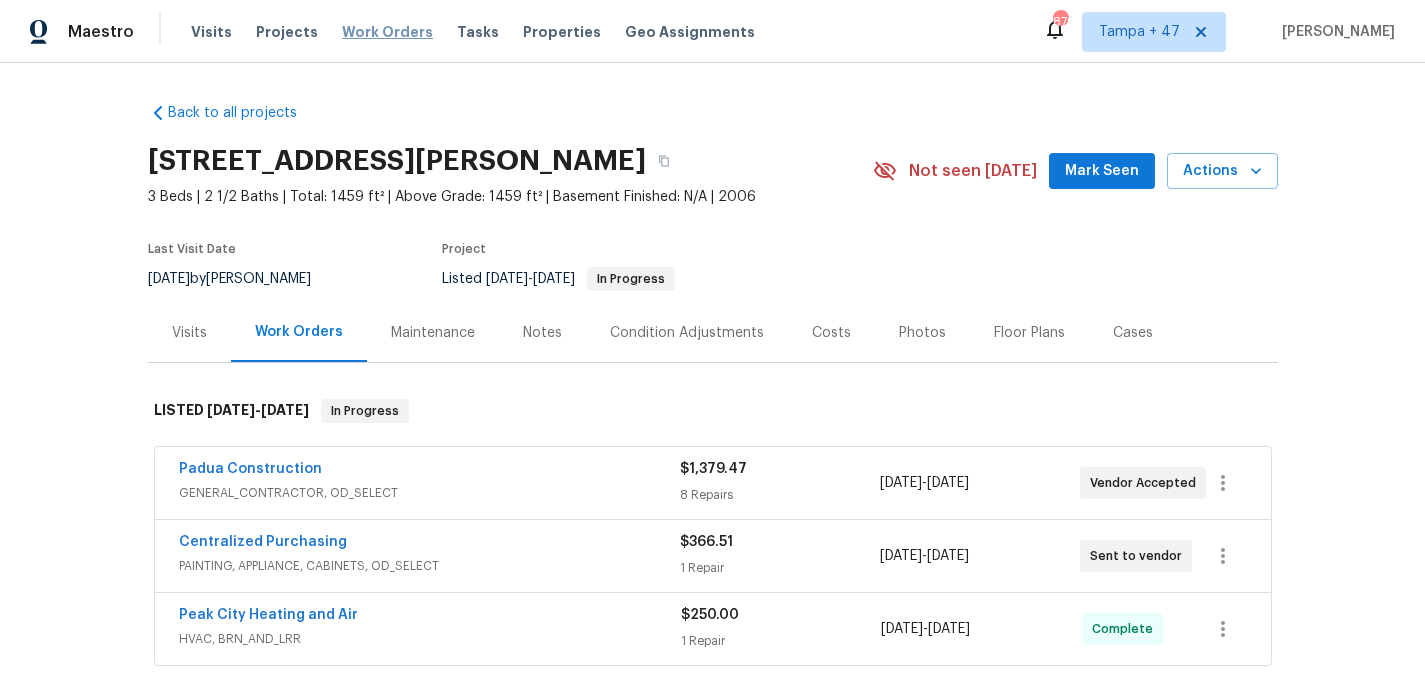 click on "Work Orders" at bounding box center (387, 32) 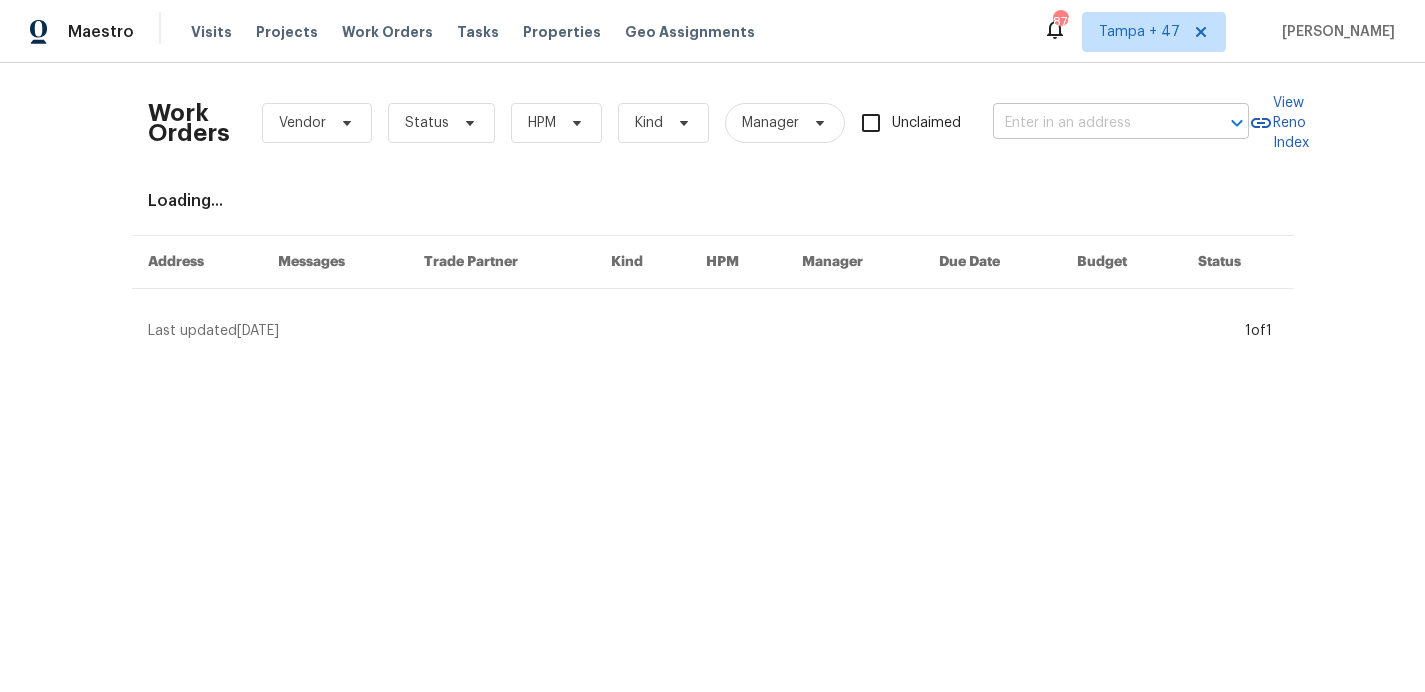 click at bounding box center (1093, 123) 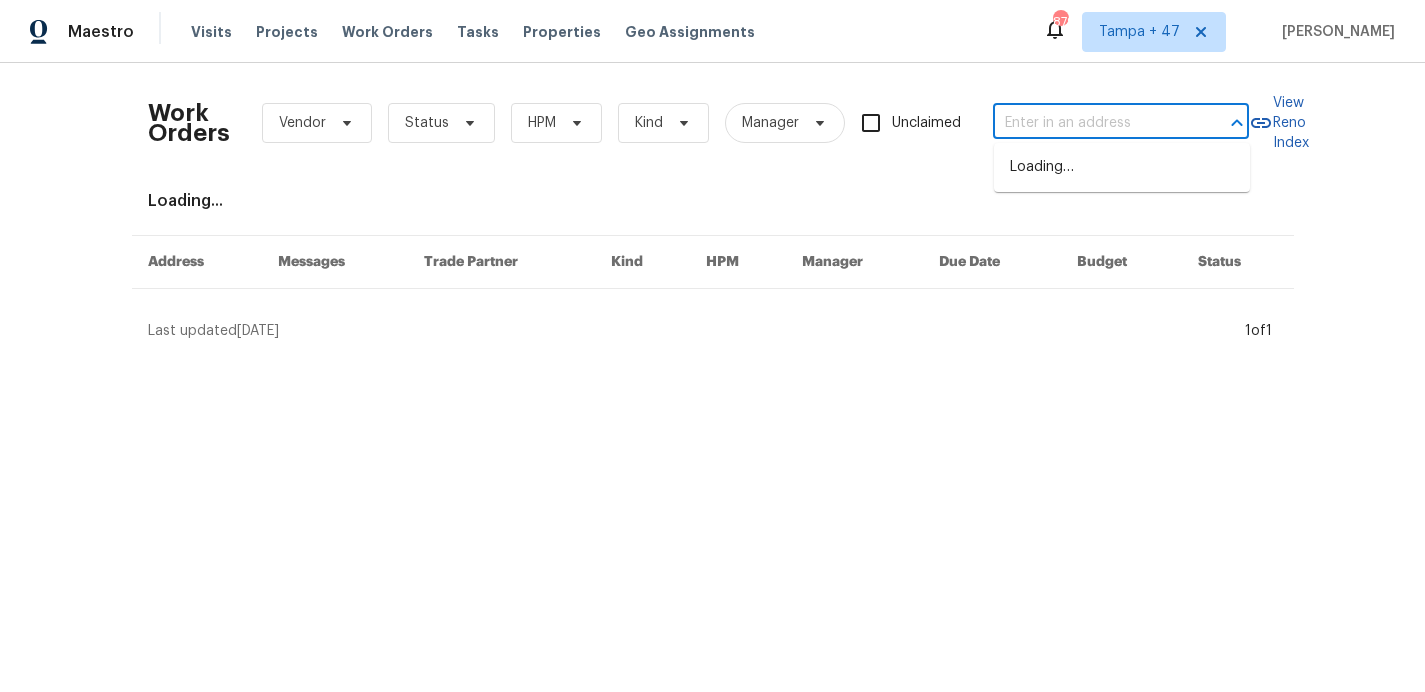 paste on "[STREET_ADDRESS][PERSON_NAME]" 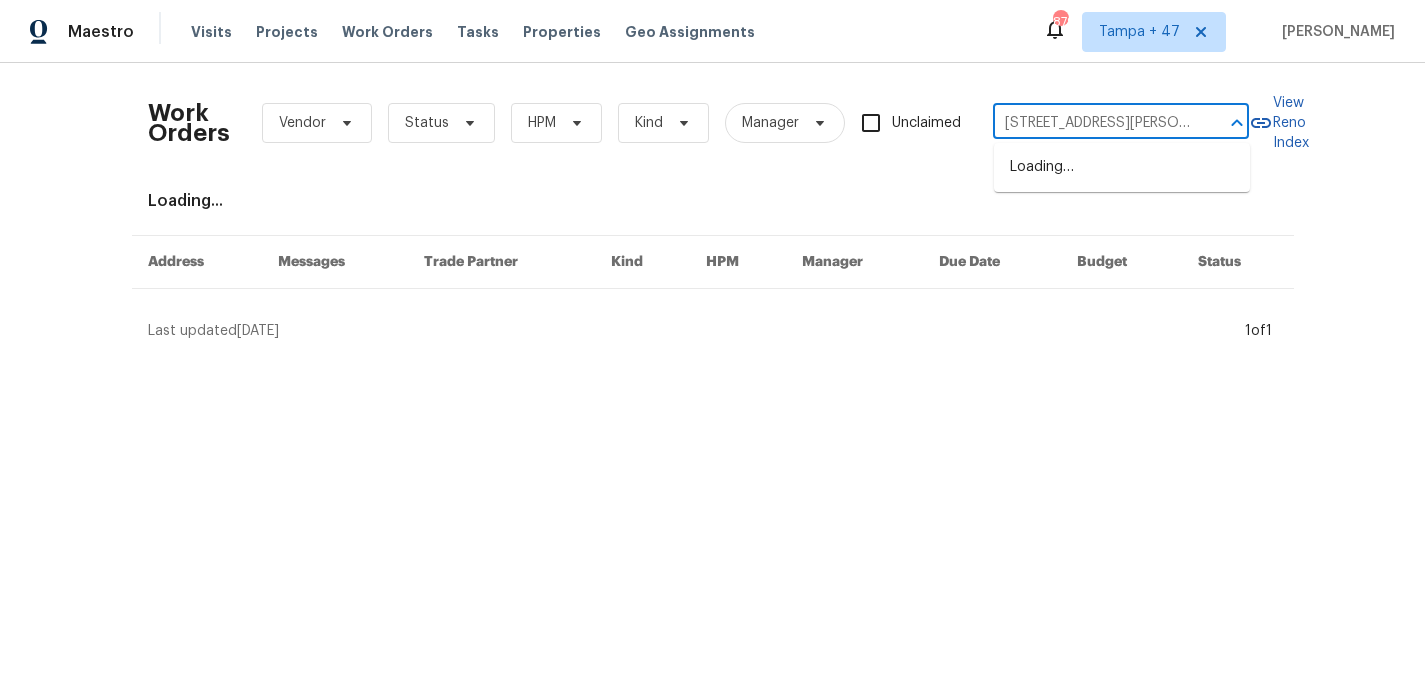 scroll, scrollTop: 0, scrollLeft: 39, axis: horizontal 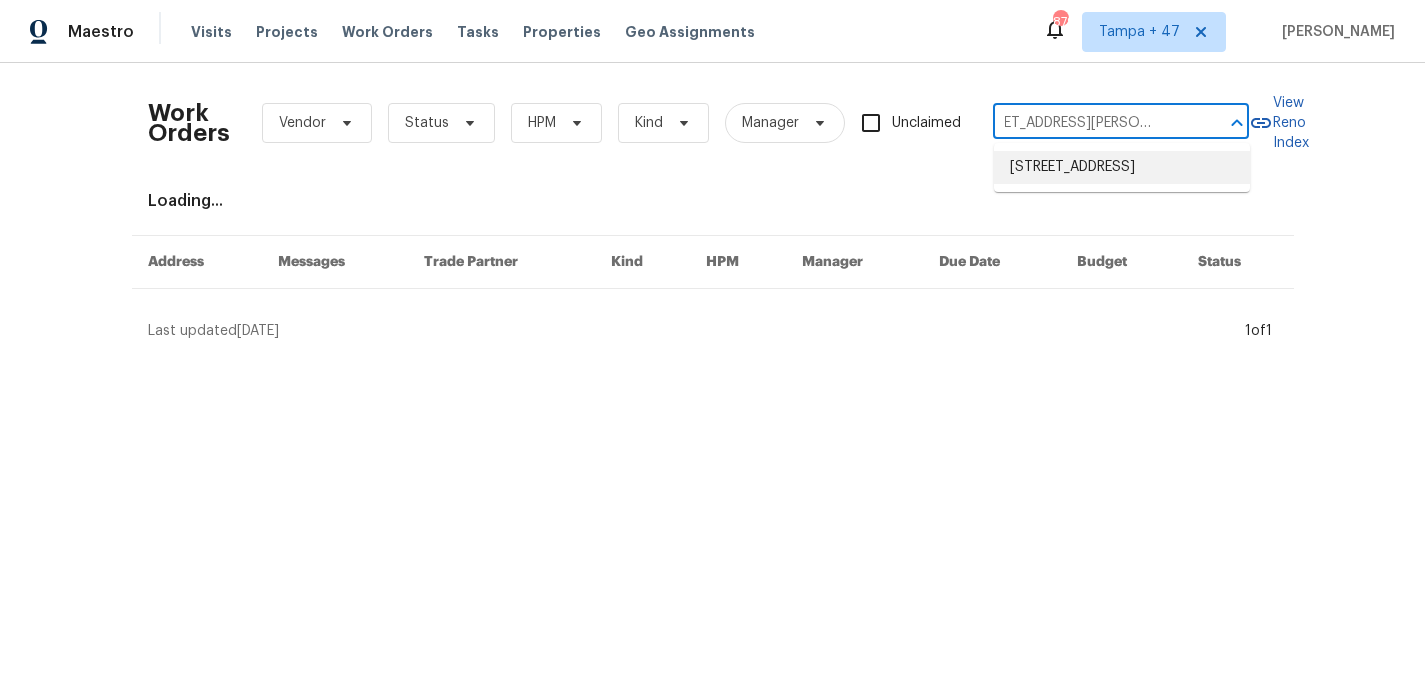 click on "[STREET_ADDRESS]" at bounding box center (1122, 167) 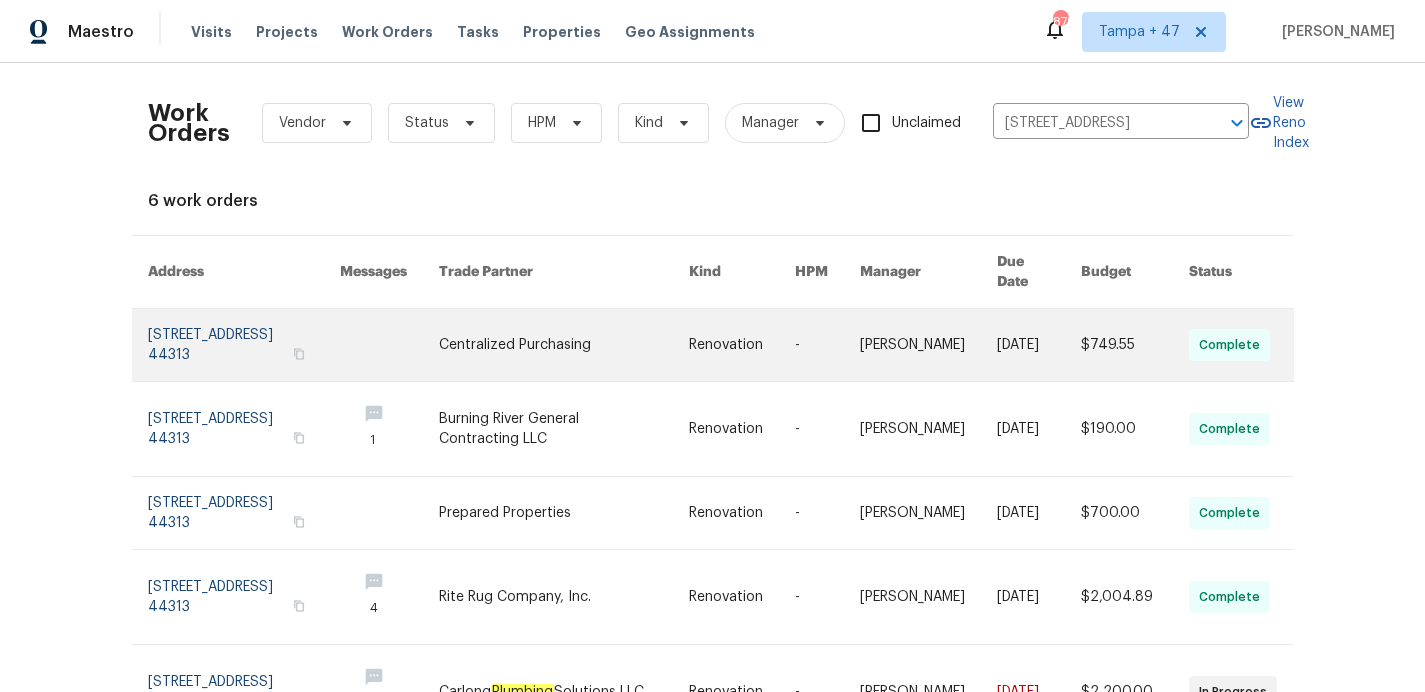 click at bounding box center [244, 345] 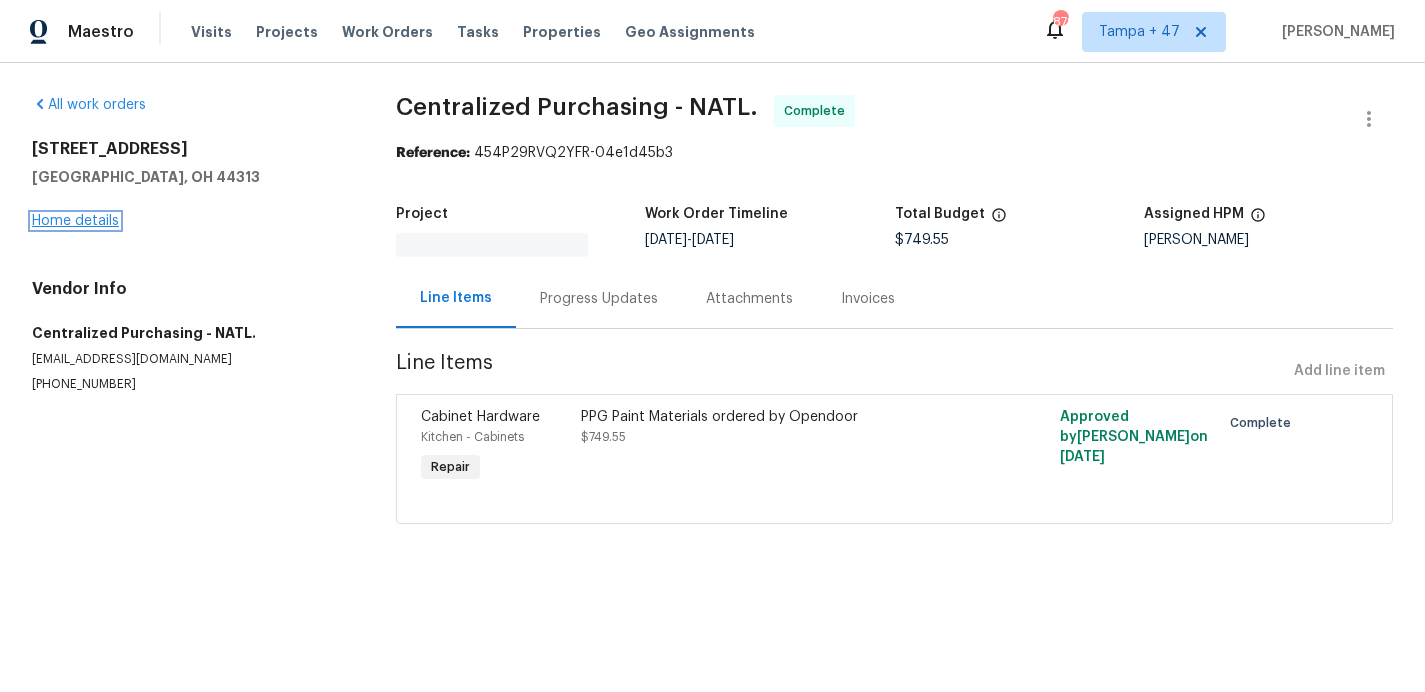click on "Home details" at bounding box center [75, 221] 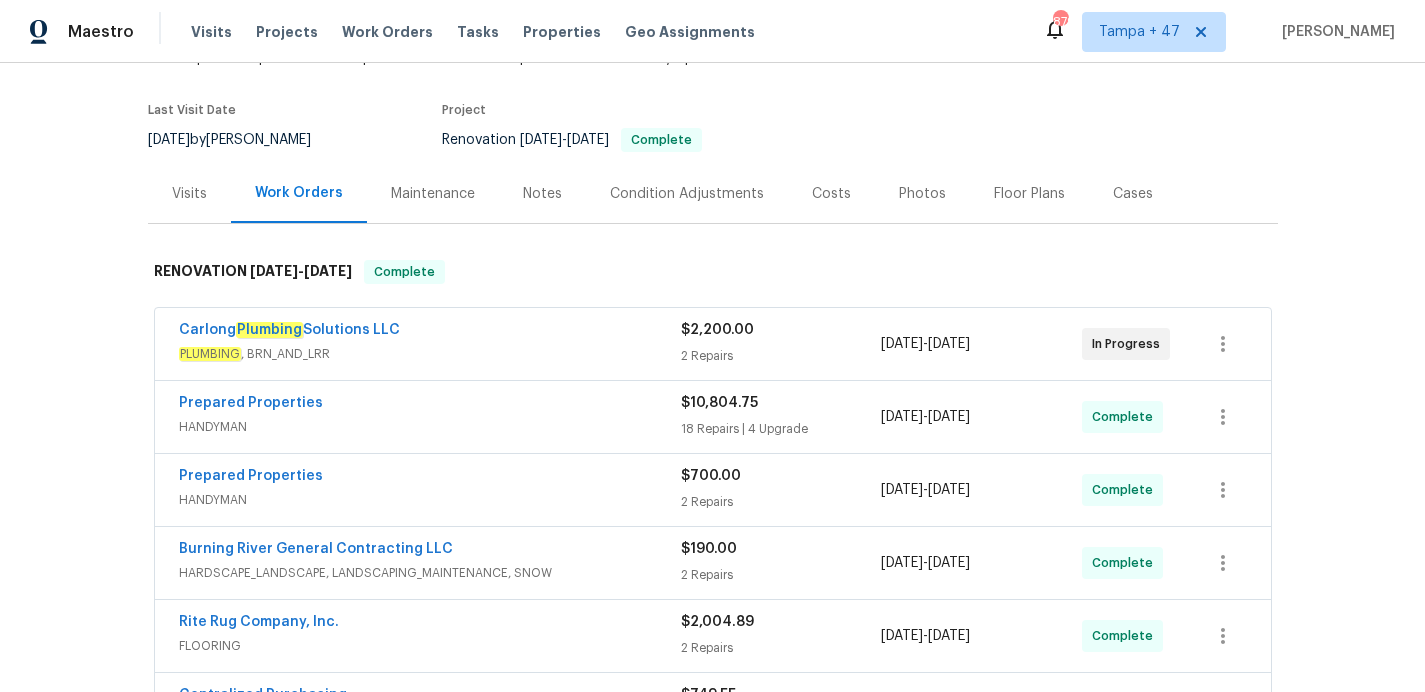 scroll, scrollTop: 310, scrollLeft: 0, axis: vertical 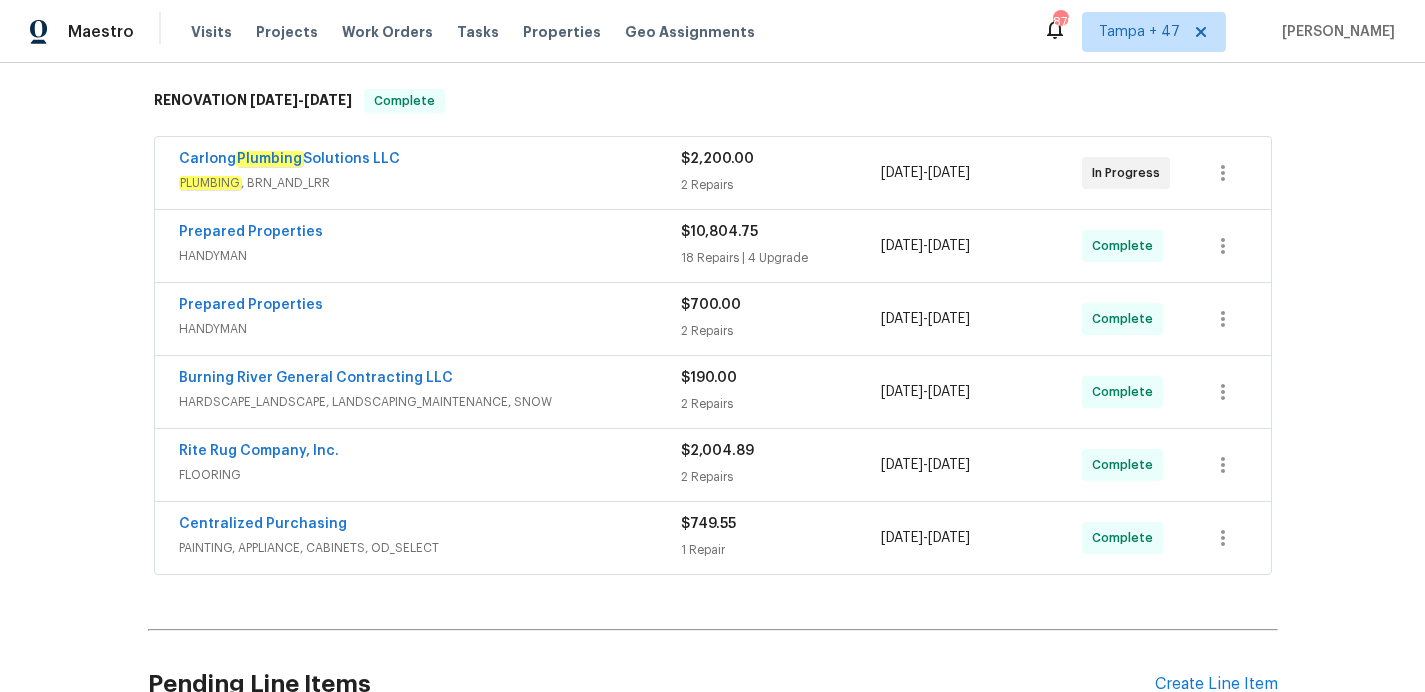 click on "PAINTING, APPLIANCE, CABINETS, OD_SELECT" at bounding box center (430, 548) 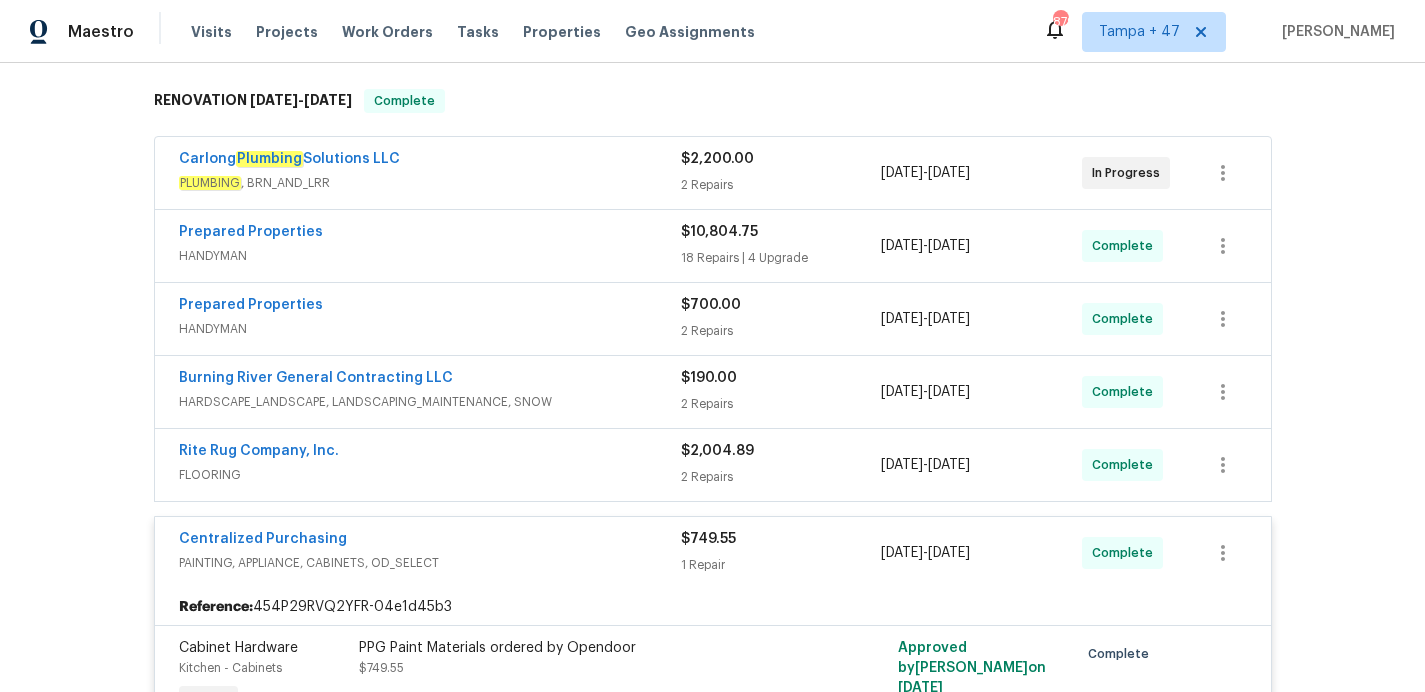 click on "Rite Rug Company, Inc." at bounding box center [430, 453] 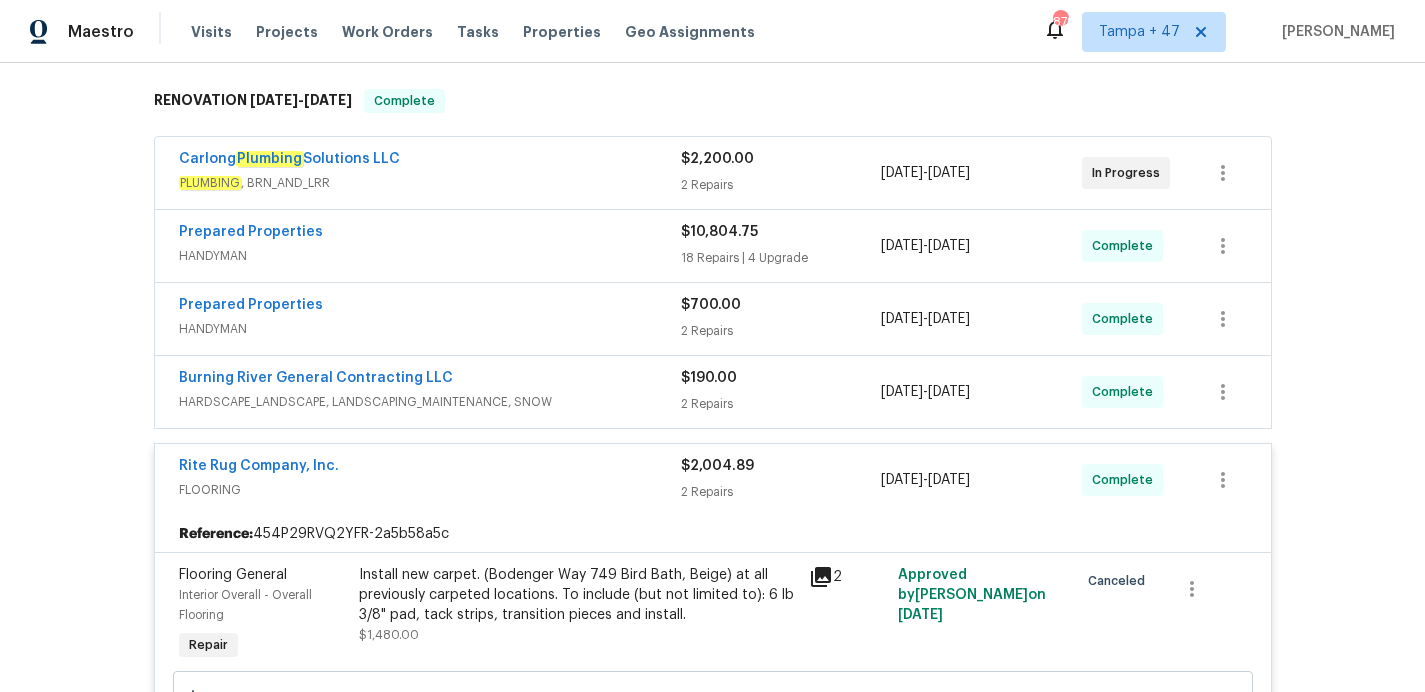 click on "Burning River General Contracting LLC" at bounding box center (430, 380) 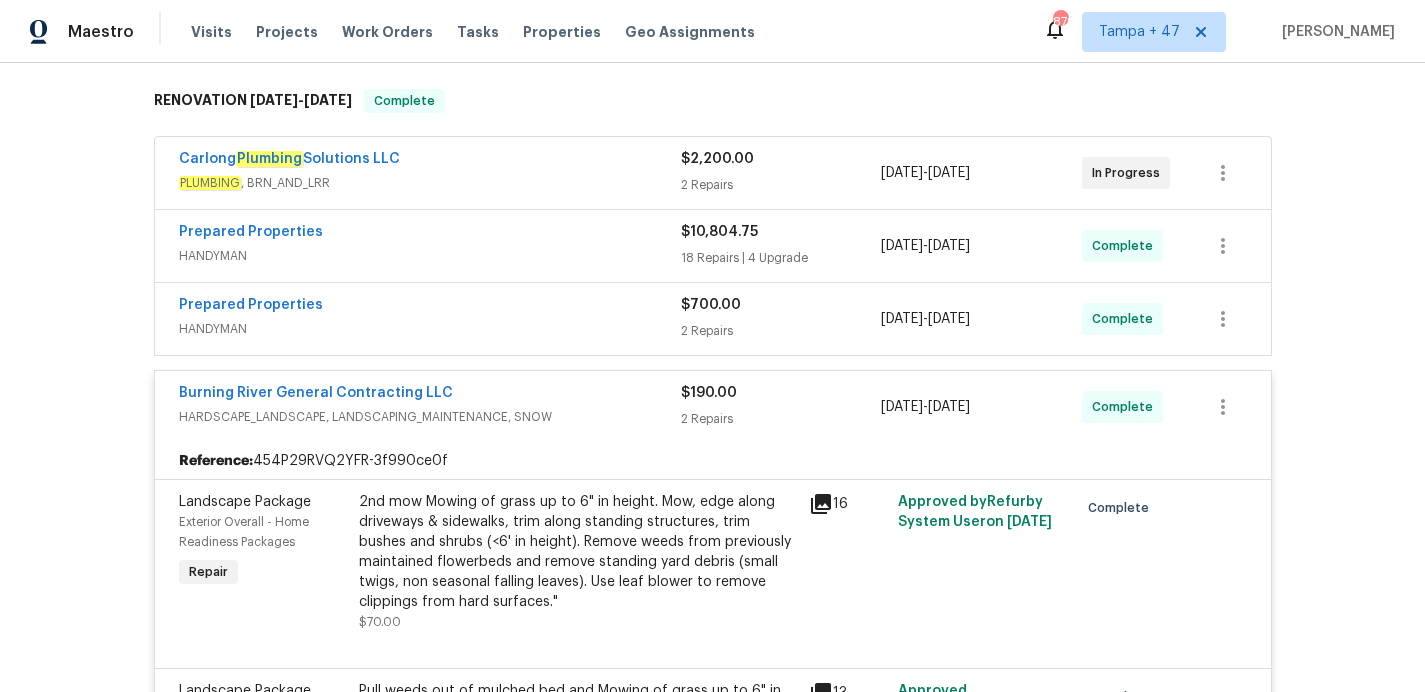 click on "HANDYMAN" at bounding box center (430, 329) 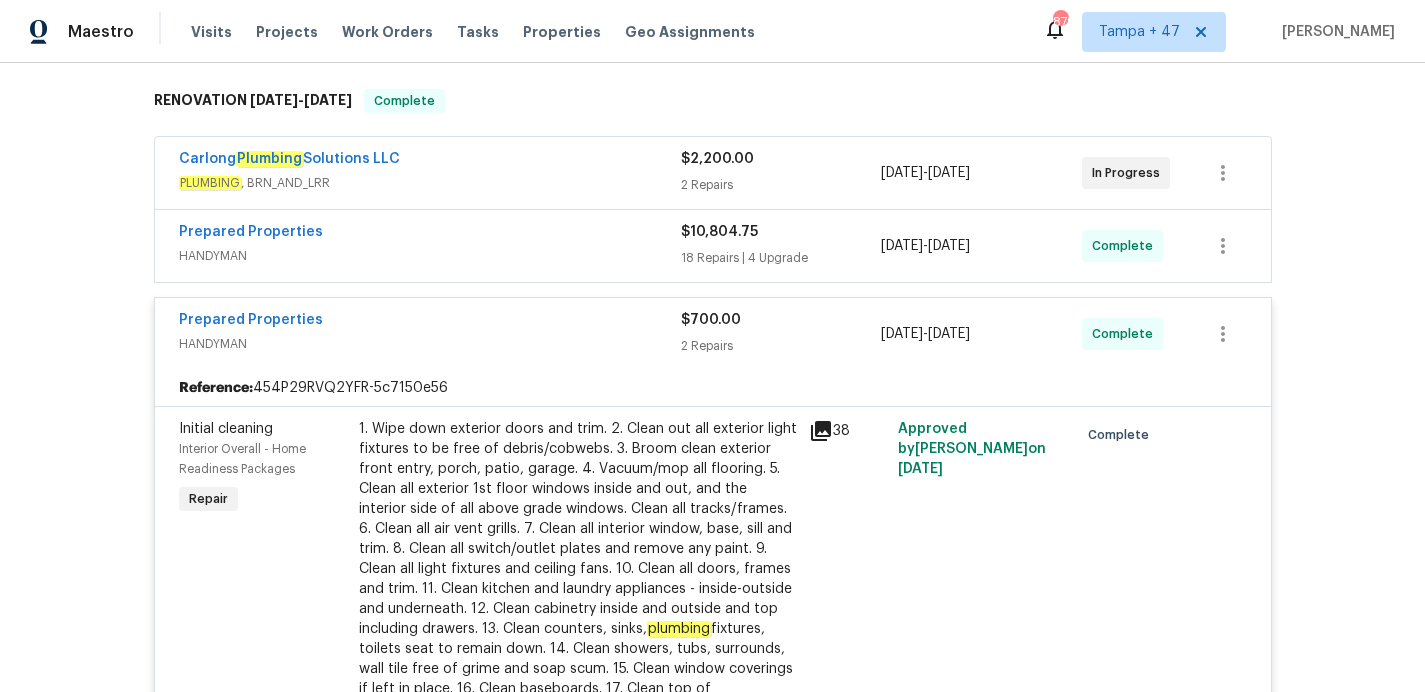 click on "HANDYMAN" at bounding box center (430, 256) 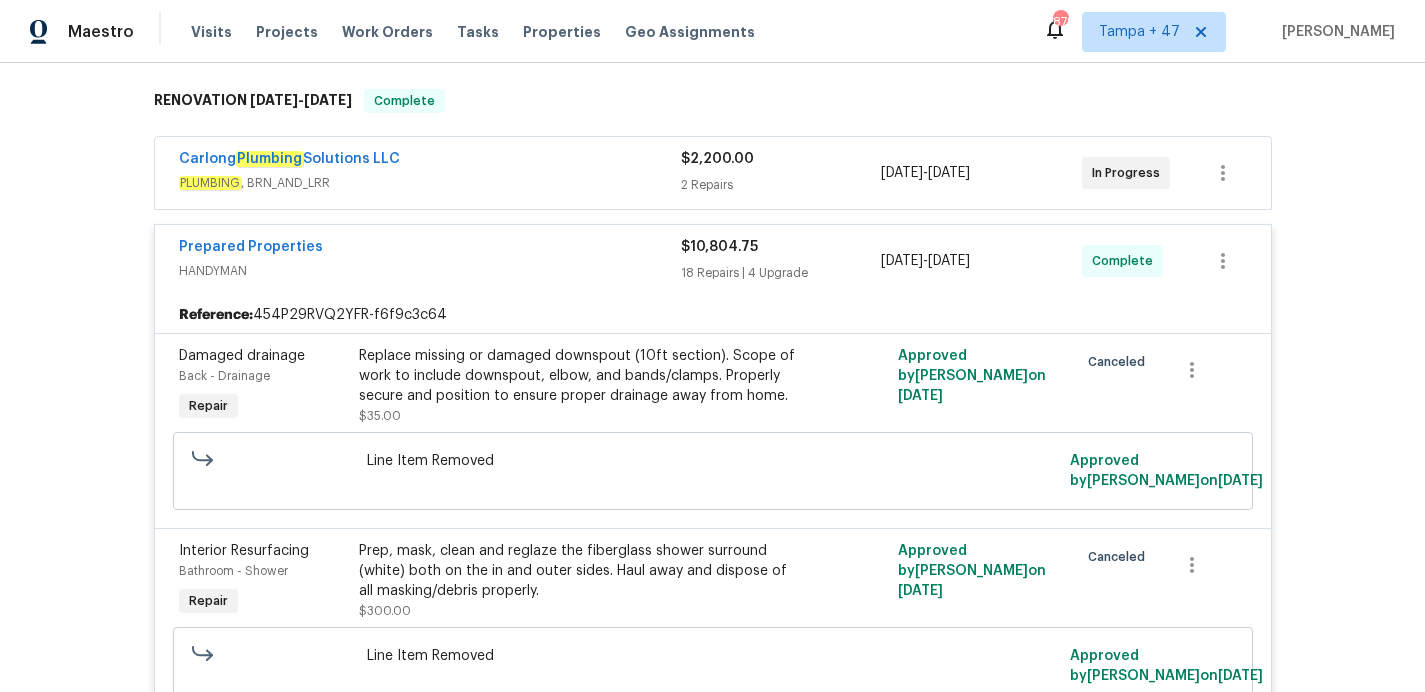 click on "PLUMBING , BRN_AND_LRR" at bounding box center [430, 183] 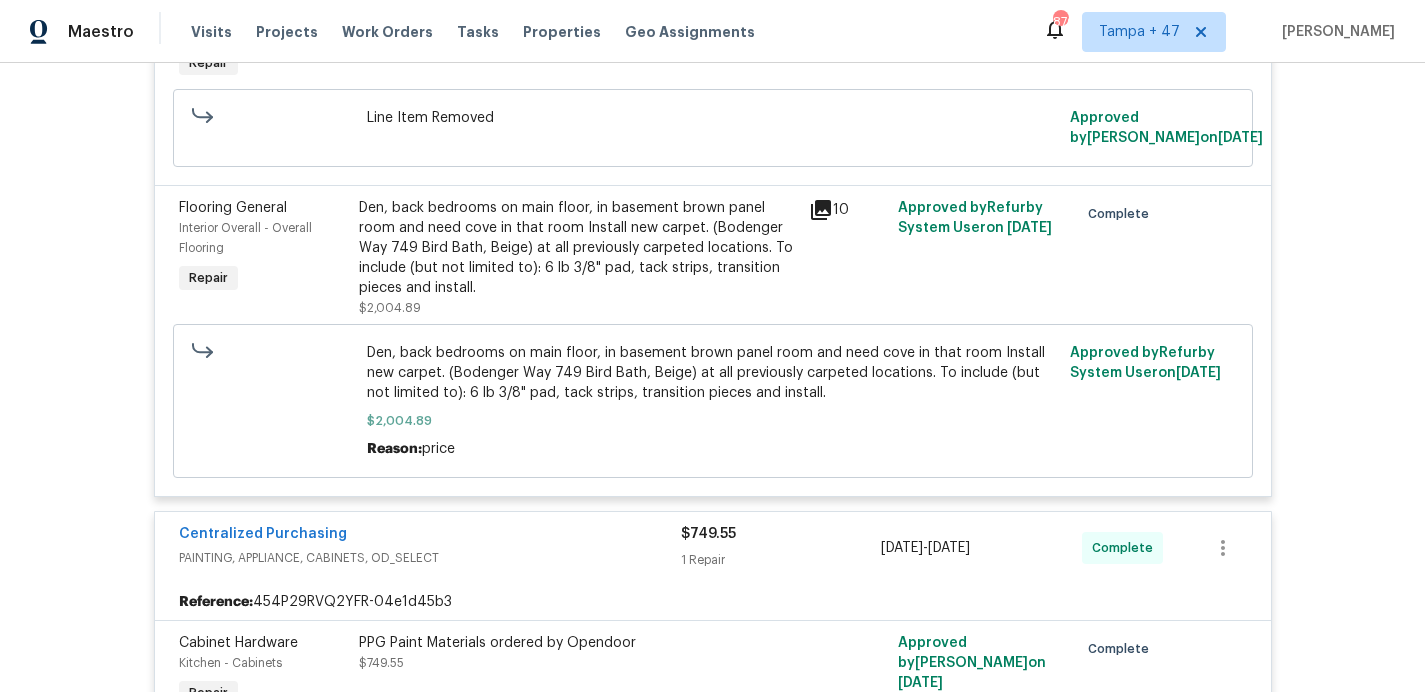scroll, scrollTop: 6970, scrollLeft: 0, axis: vertical 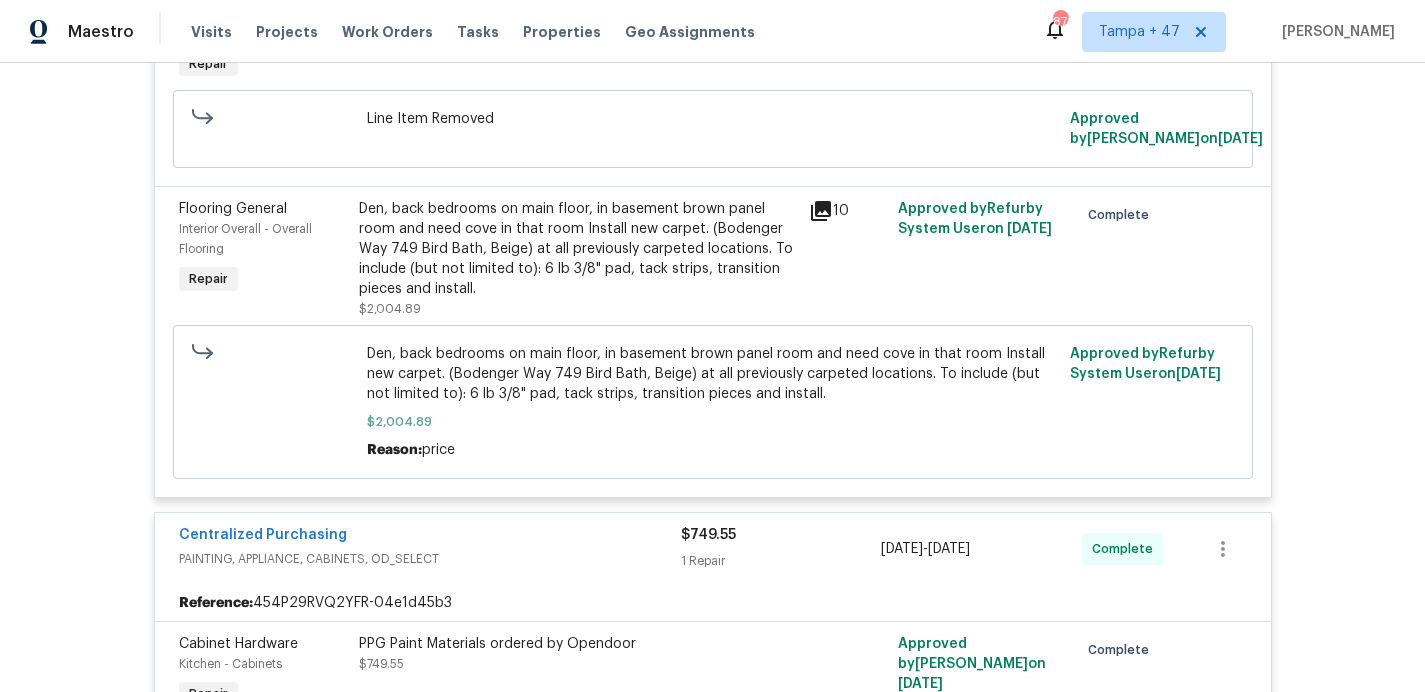 click on "Den, back bedrooms on main floor, in basement brown panel room and need cove in that room Install new carpet. (Bodenger Way 749 Bird Bath, Beige) at all previously carpeted locations. To include (but not limited to): 6 lb 3/8" pad, tack strips, transition pieces and install." at bounding box center (578, 249) 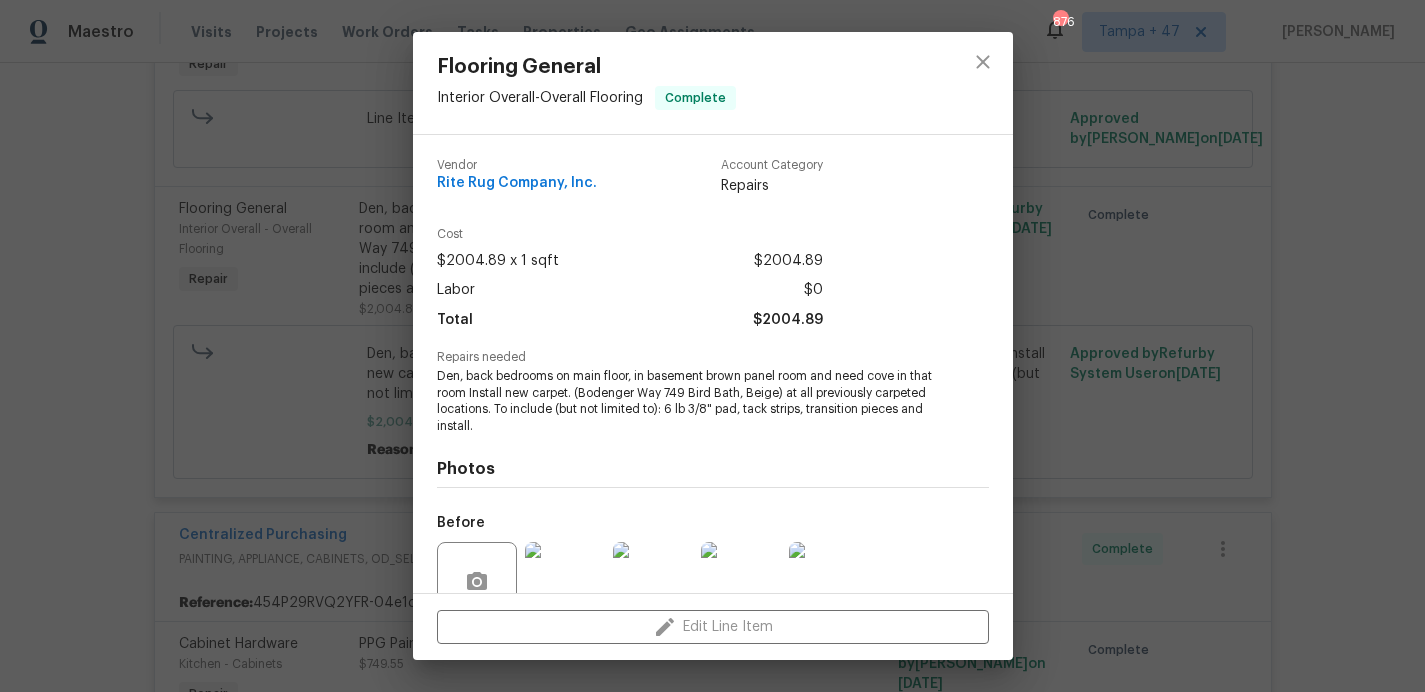 click on "Flooring General Interior Overall  -  Overall Flooring Complete Vendor Rite Rug Company, Inc. Account Category Repairs Cost $2004.89 x 1 sqft $2004.89 Labor $0 Total $2004.89 Repairs needed Den, back bedrooms on main floor, in basement brown panel room and need cove in that room Install new carpet. (Bodenger Way 749 Bird Bath, Beige) at all previously carpeted locations. To include (but not limited to): 6 lb 3/8" pad, tack strips, transition pieces and install. Photos Before  +1 After  +1  Edit Line Item" at bounding box center (712, 346) 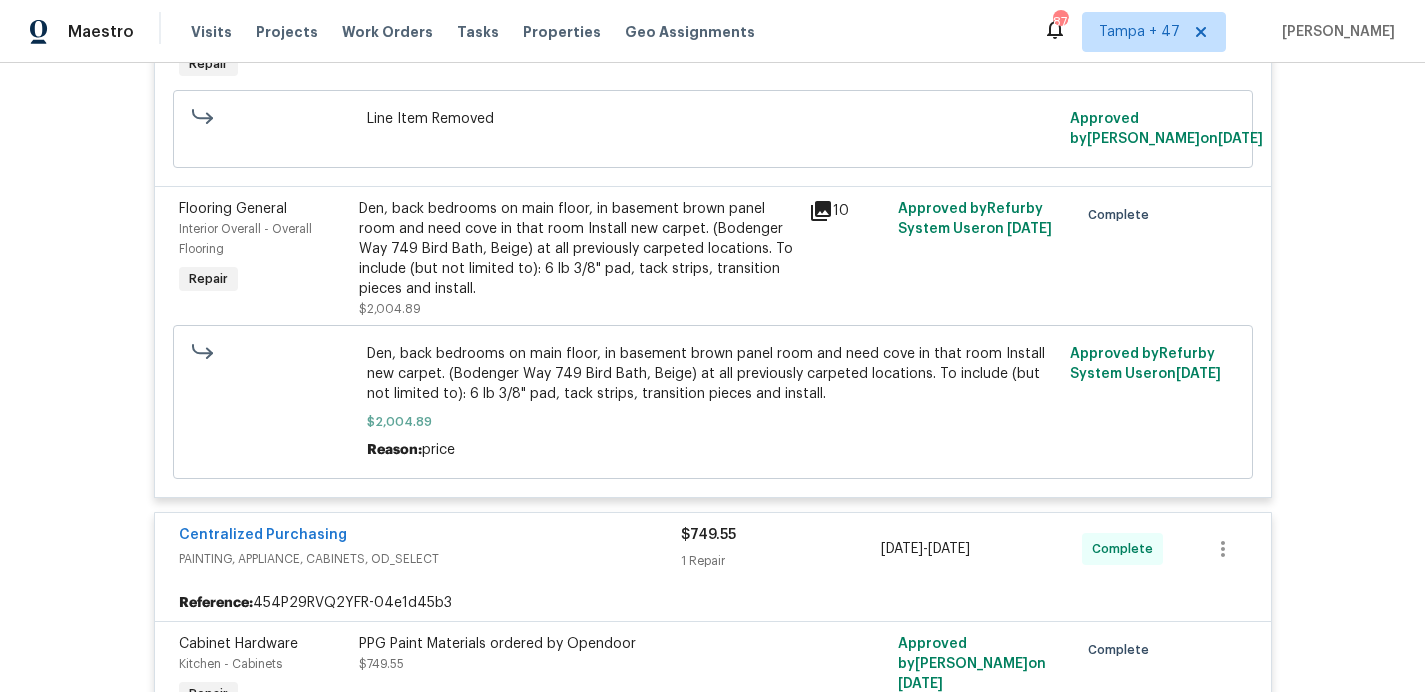 click on "Flooring General Interior Overall  -  Overall Flooring Complete Vendor Rite Rug Company, Inc. Account Category Repairs Cost $2004.89 x 1 sqft $2004.89 Labor $0 Total $2004.89 Repairs needed Den, back bedrooms on main floor, in basement brown panel room and need cove in that room Install new carpet. (Bodenger Way 749 Bird Bath, Beige) at all previously carpeted locations. To include (but not limited to): 6 lb 3/8" pad, tack strips, transition pieces and install. Photos Before  +1 After  +1  Edit Line Item" at bounding box center [712, 346] 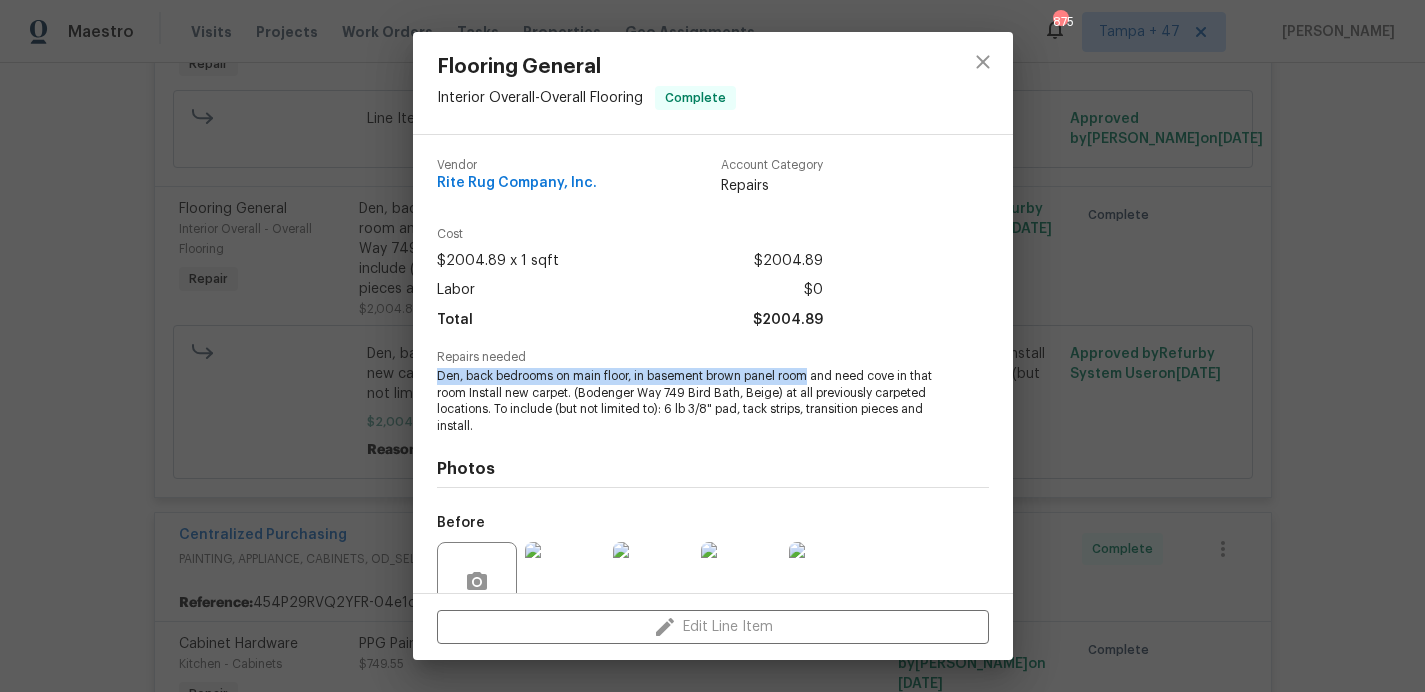 drag, startPoint x: 436, startPoint y: 374, endPoint x: 812, endPoint y: 378, distance: 376.02127 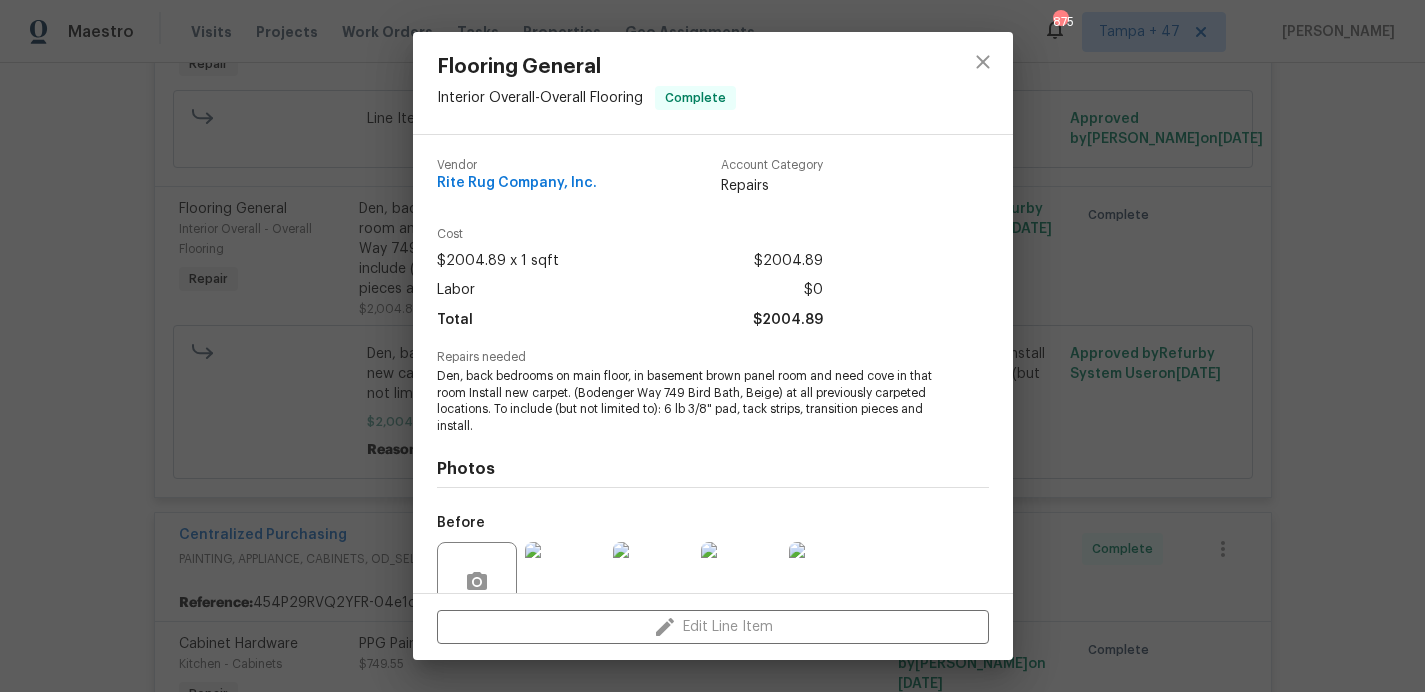 click on "Flooring General Interior Overall  -  Overall Flooring Complete Vendor Rite Rug Company, Inc. Account Category Repairs Cost $2004.89 x 1 sqft $2004.89 Labor $0 Total $2004.89 Repairs needed Den, back bedrooms on main floor, in basement brown panel room and need cove in that room Install new carpet. (Bodenger Way 749 Bird Bath, Beige) at all previously carpeted locations. To include (but not limited to): 6 lb 3/8" pad, tack strips, transition pieces and install. Photos Before  +1 After  +1  Edit Line Item" at bounding box center (712, 346) 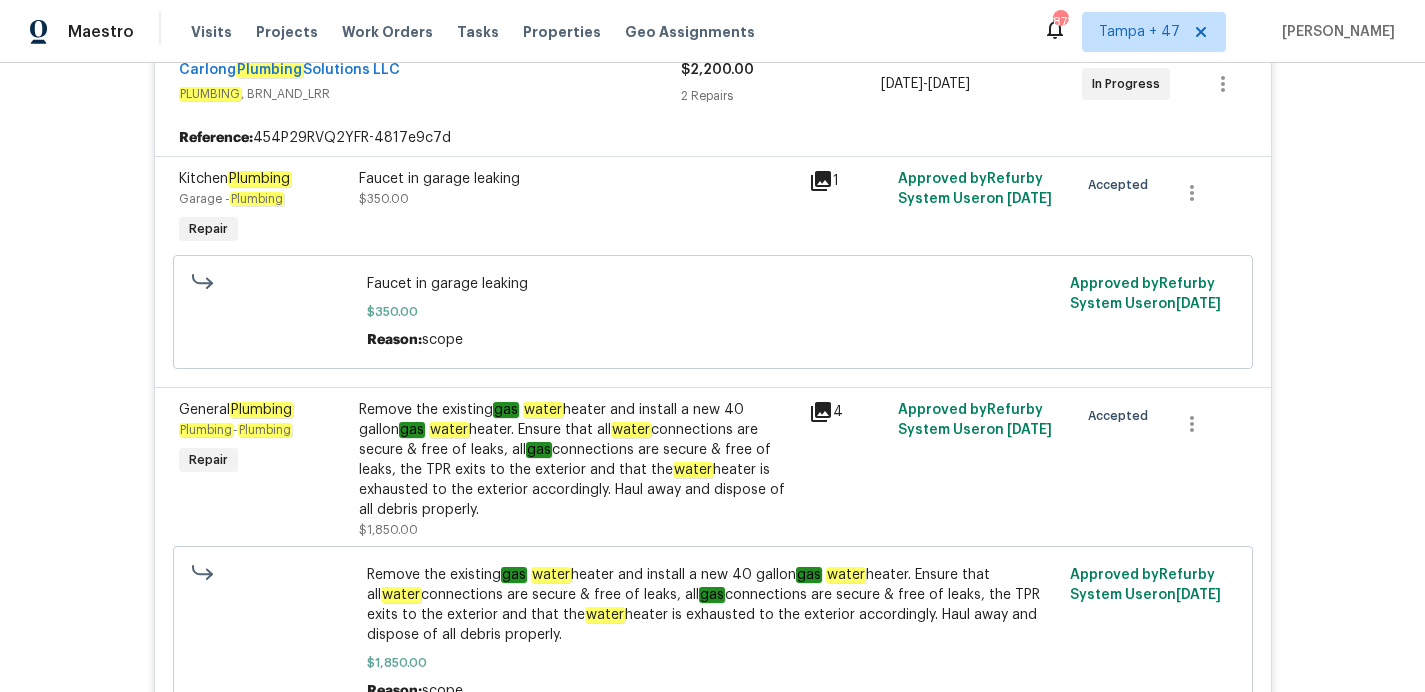 scroll, scrollTop: 467, scrollLeft: 0, axis: vertical 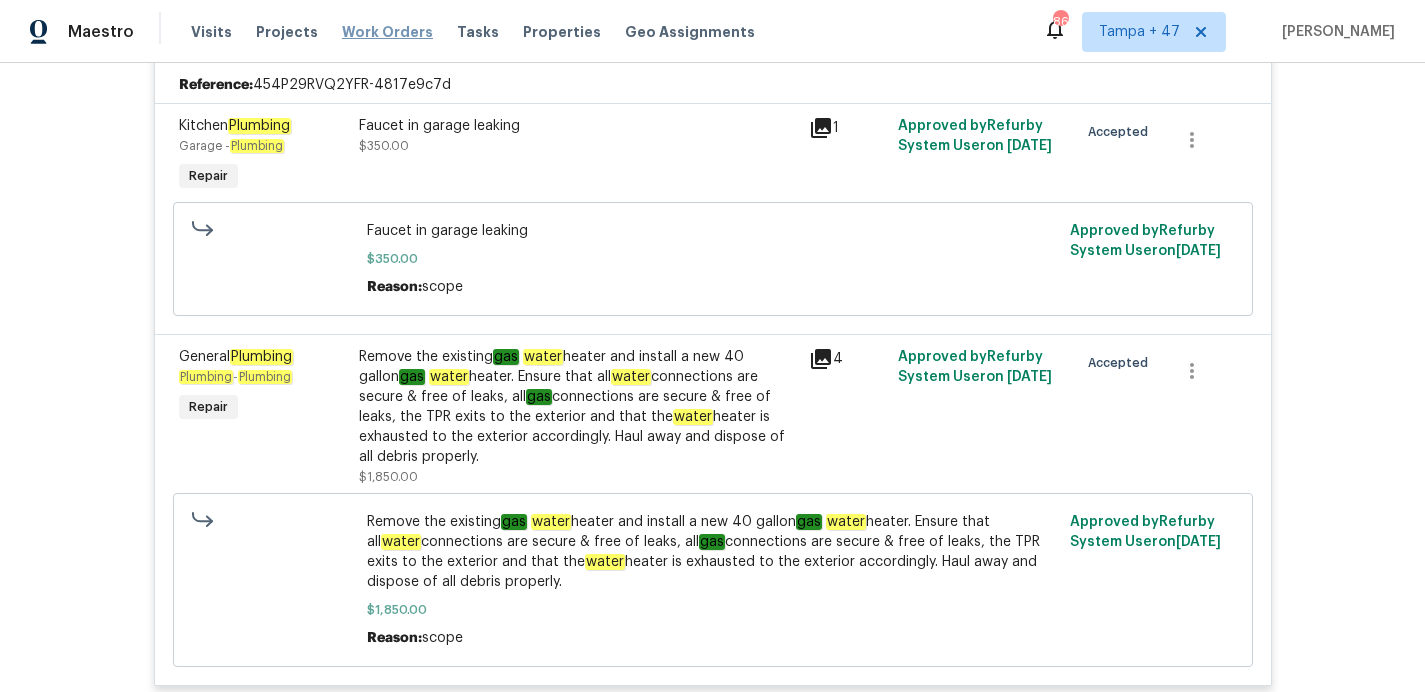 click on "Work Orders" at bounding box center [387, 32] 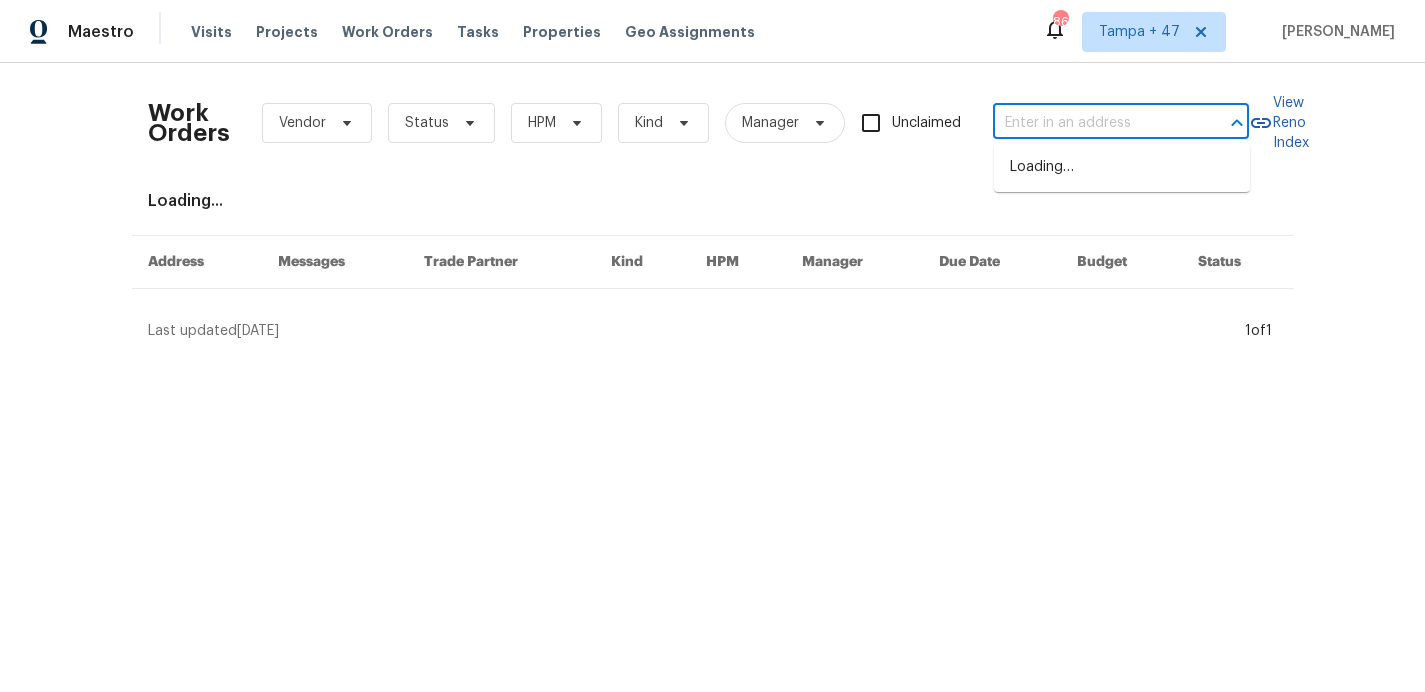 click at bounding box center [1093, 123] 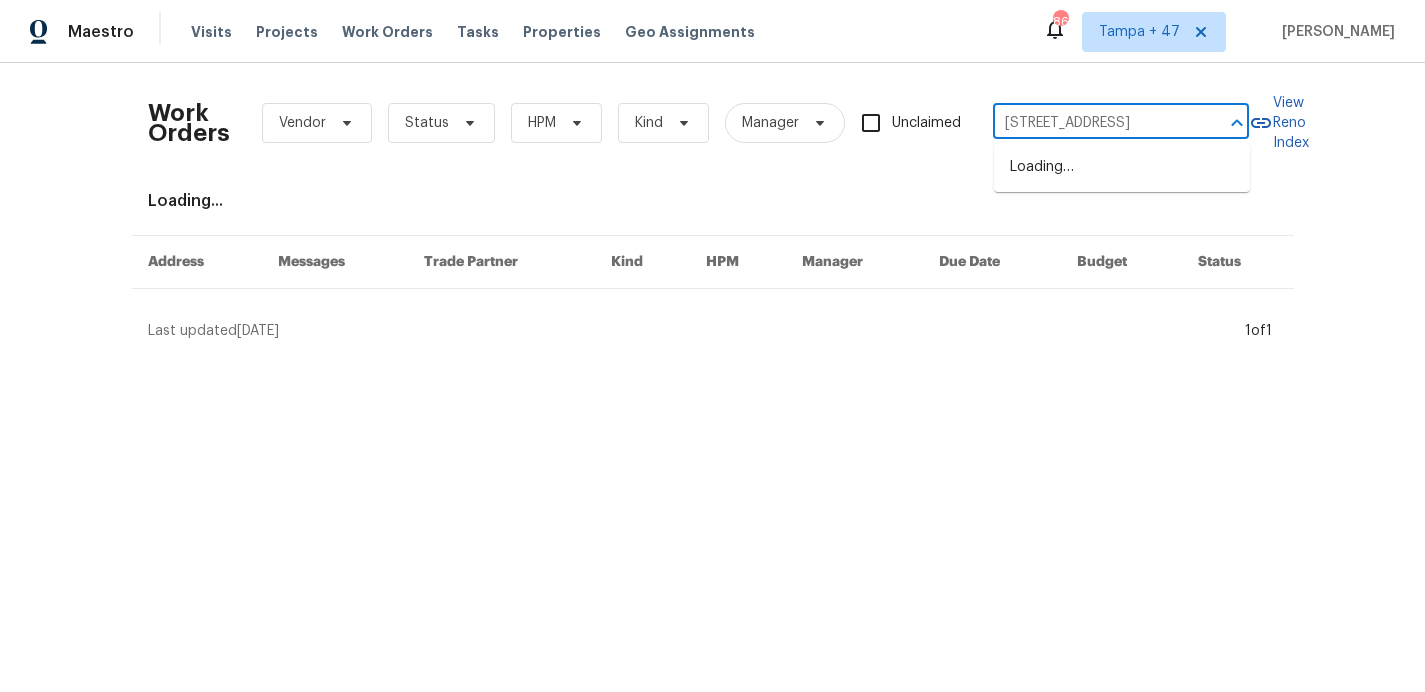 scroll, scrollTop: 0, scrollLeft: 76, axis: horizontal 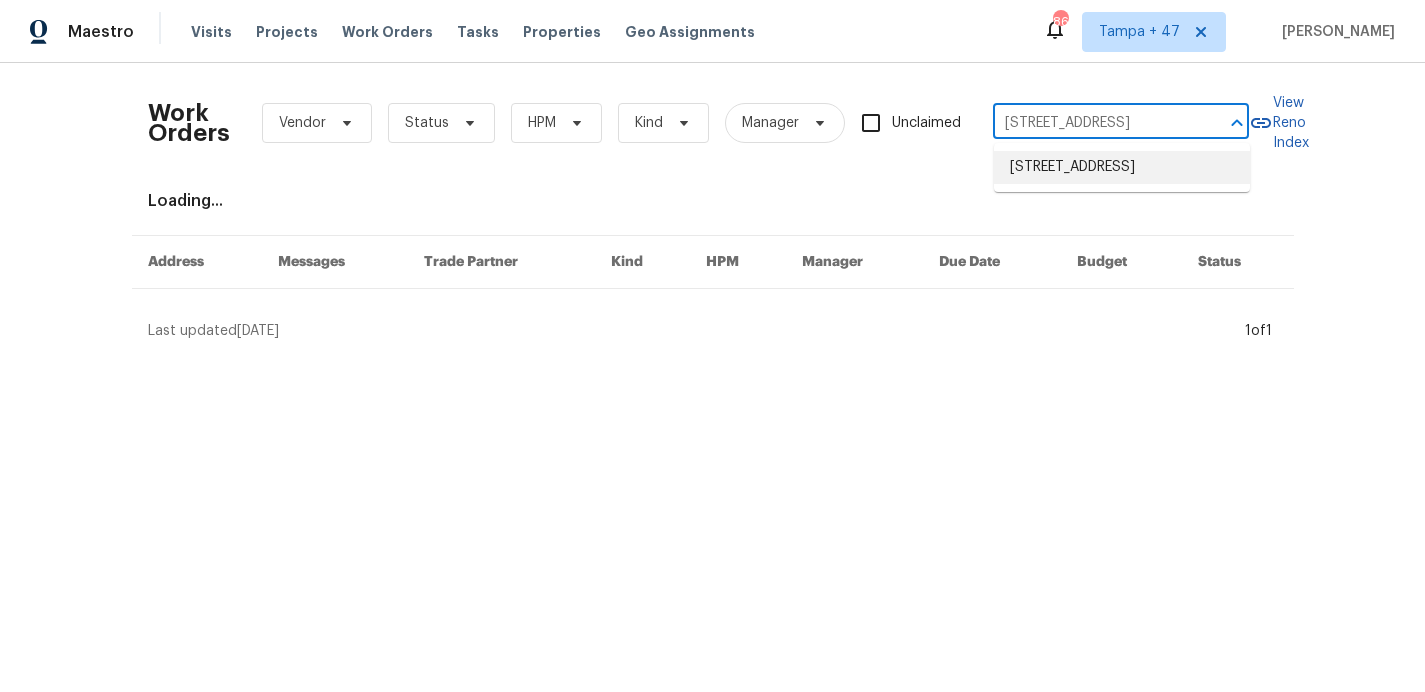 click on "[STREET_ADDRESS]" at bounding box center (1122, 167) 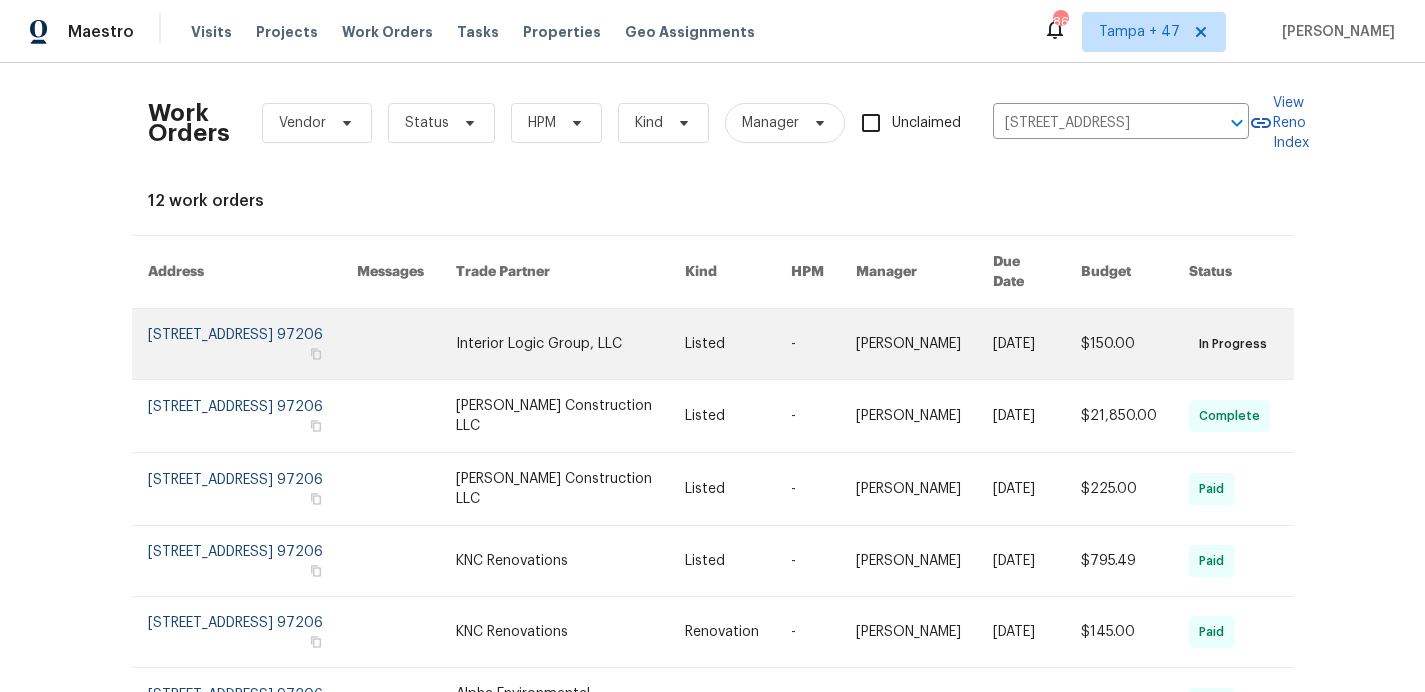 click at bounding box center [252, 344] 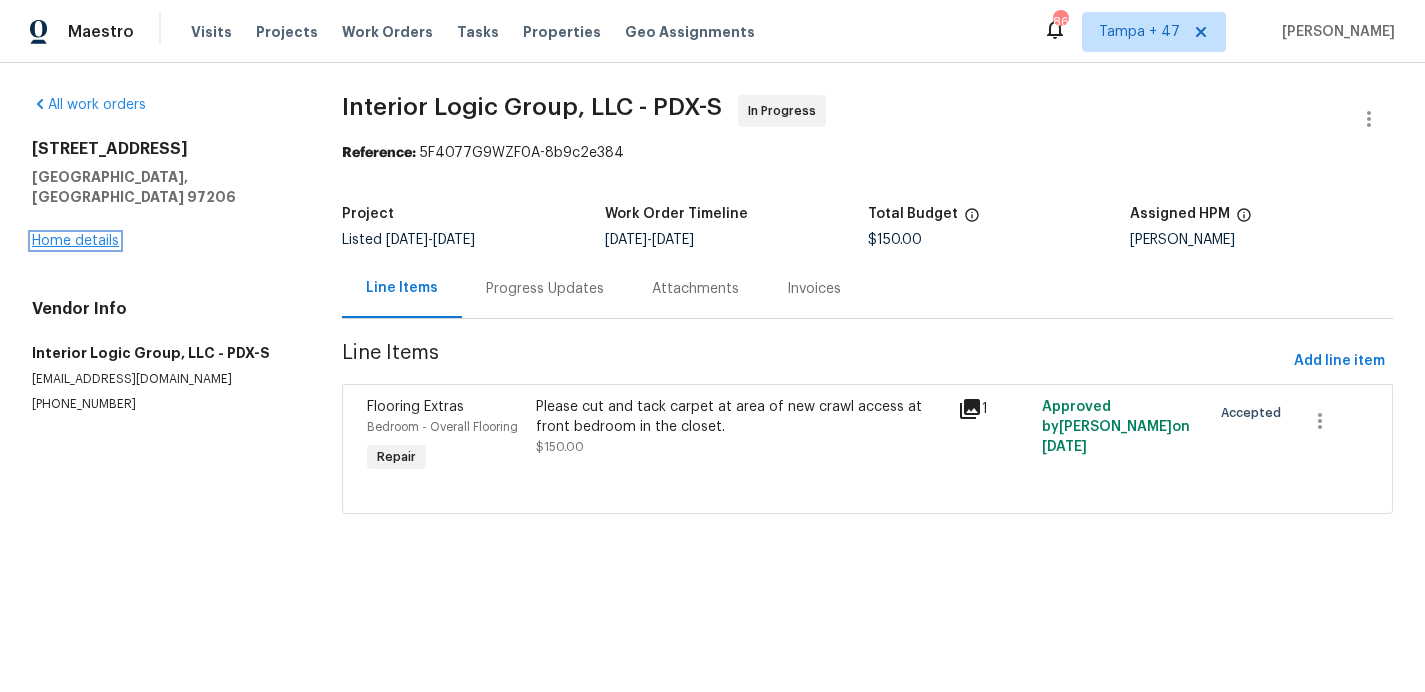 click on "Home details" at bounding box center (75, 241) 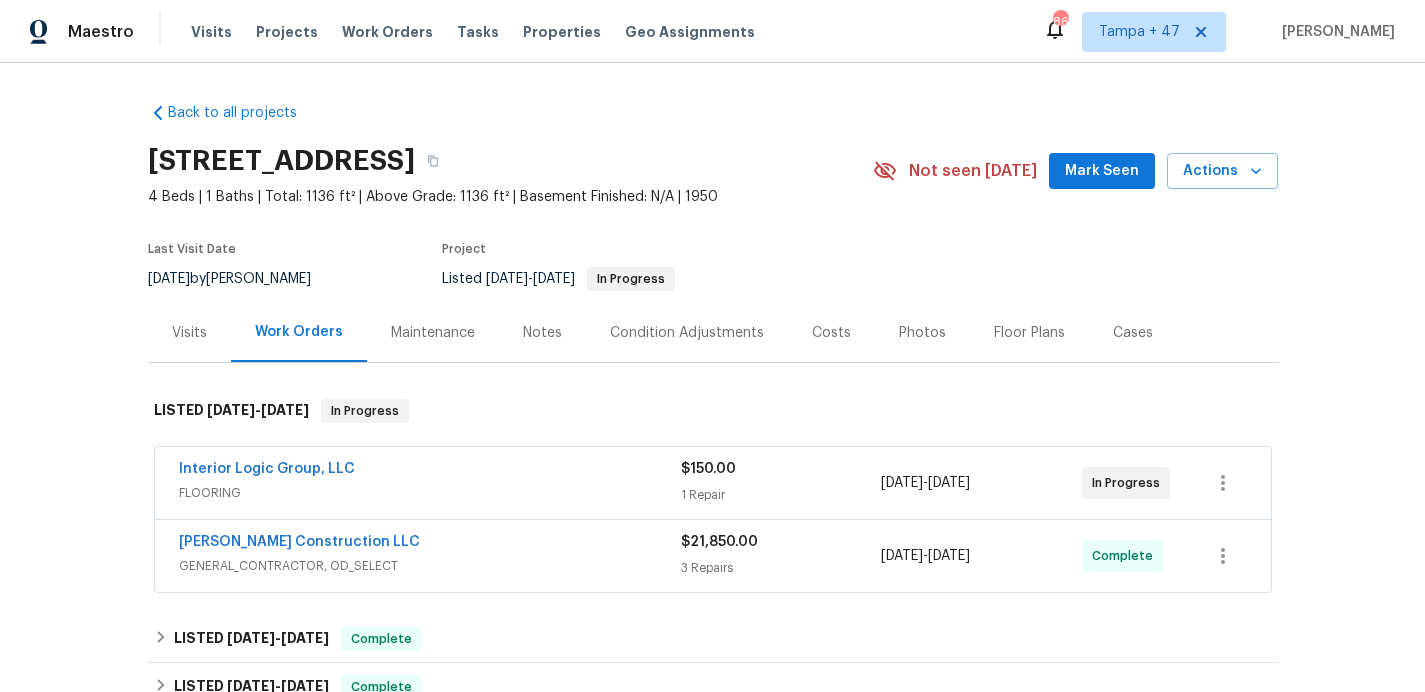 scroll, scrollTop: 255, scrollLeft: 0, axis: vertical 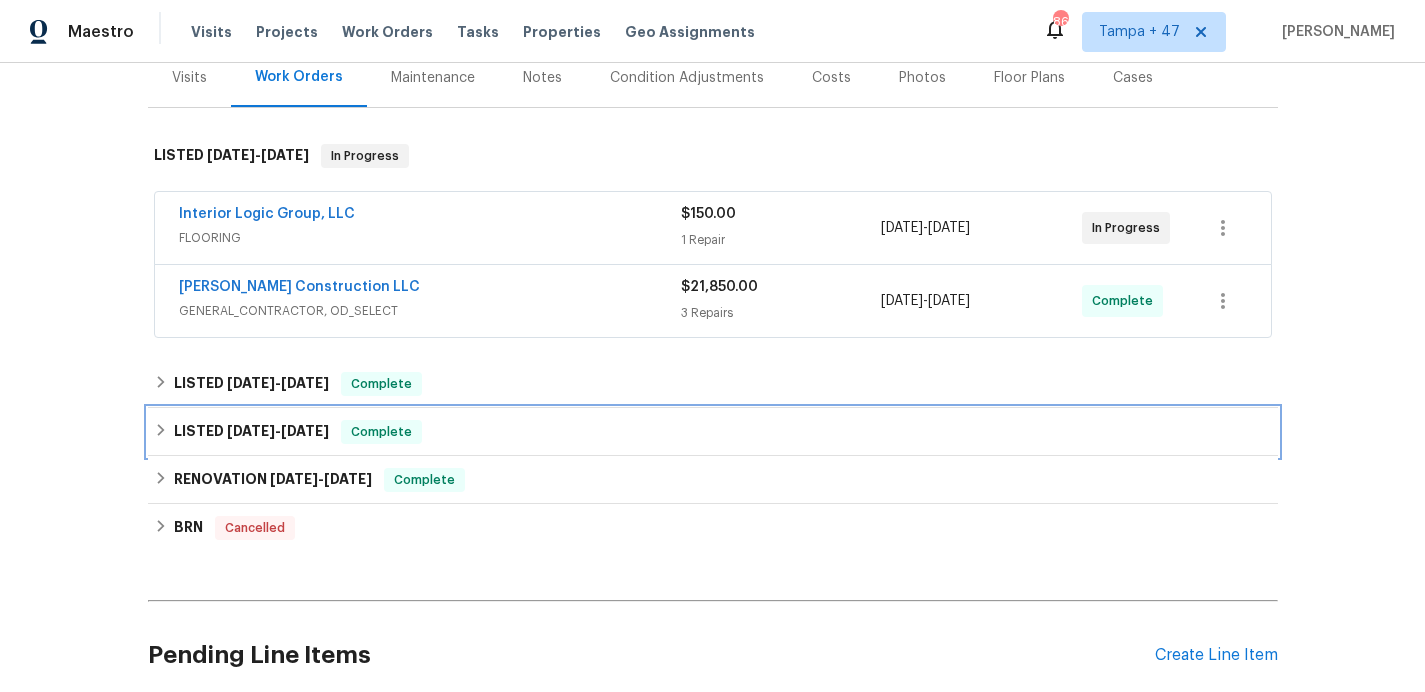 click on "LISTED   [DATE]  -  [DATE] Complete" at bounding box center (713, 432) 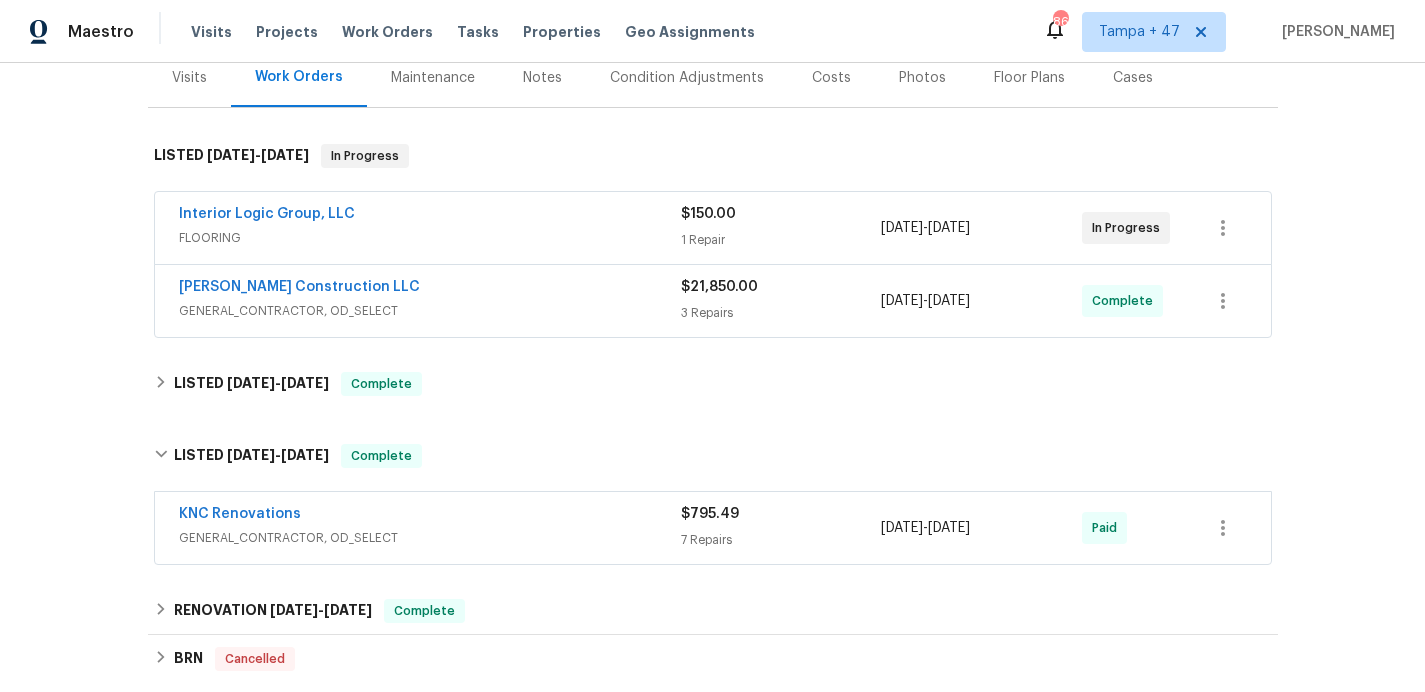 click on "GENERAL_CONTRACTOR, OD_SELECT" at bounding box center (430, 538) 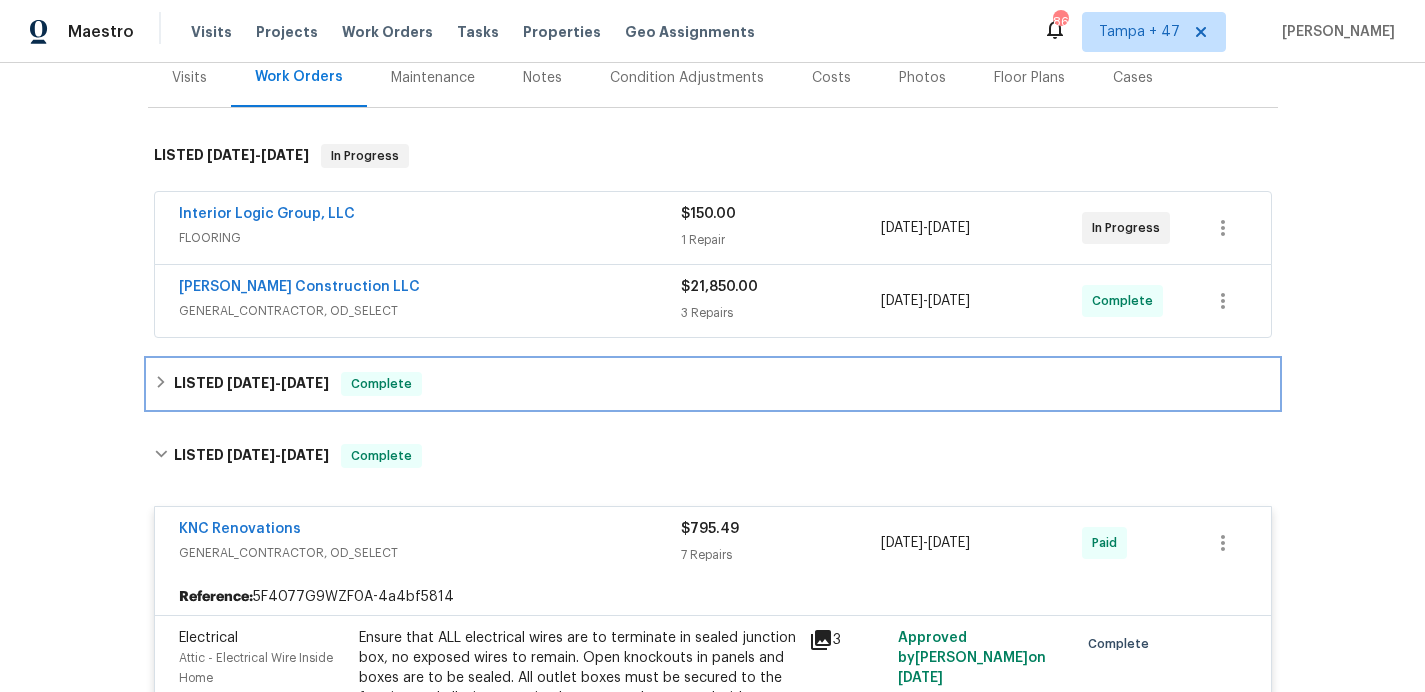 click on "LISTED   [DATE]  -  [DATE] Complete" at bounding box center [713, 384] 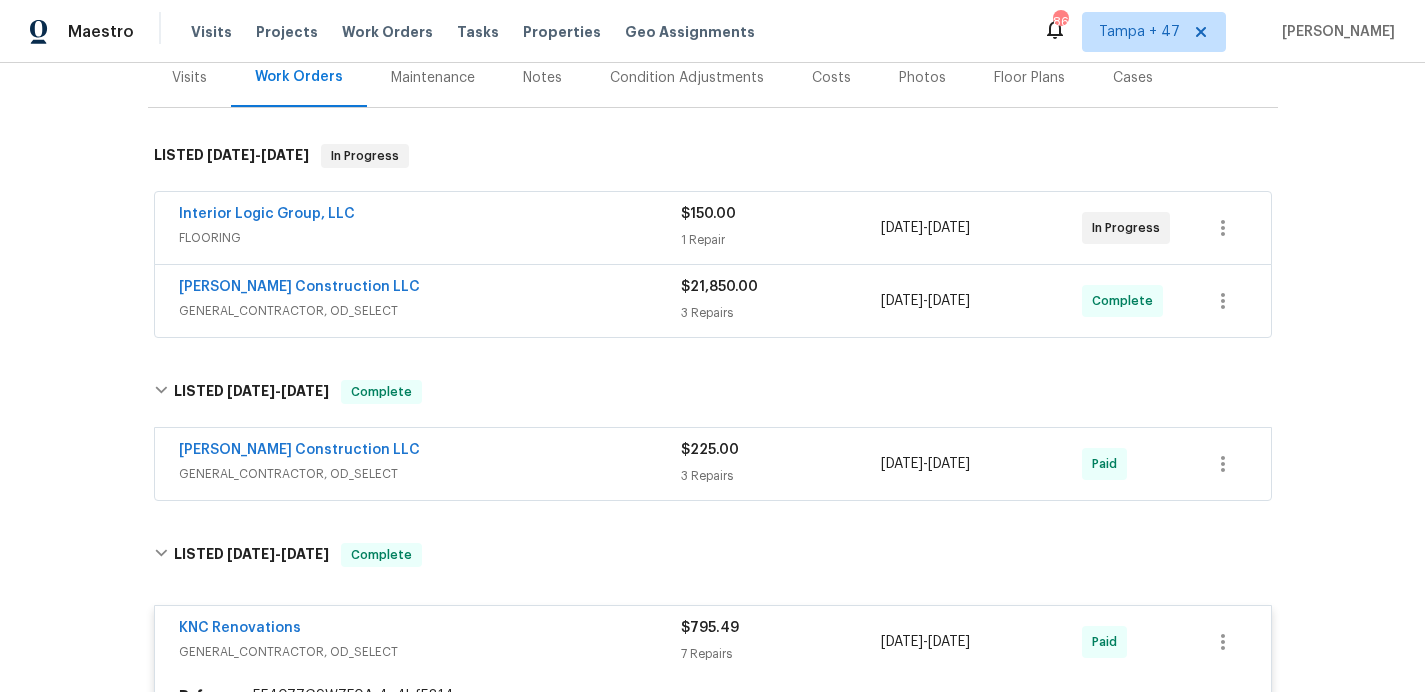 click on "[PERSON_NAME] Construction LLC" at bounding box center [430, 452] 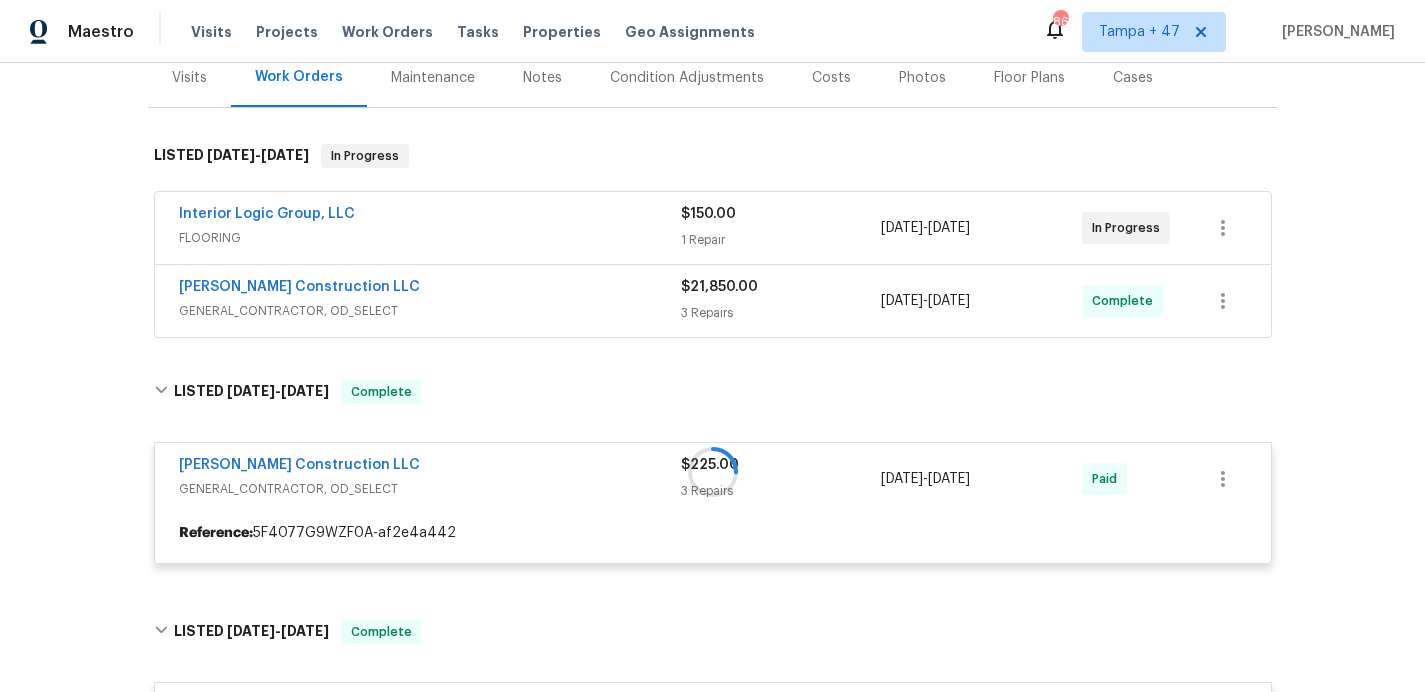 click on "GENERAL_CONTRACTOR, OD_SELECT" at bounding box center (430, 311) 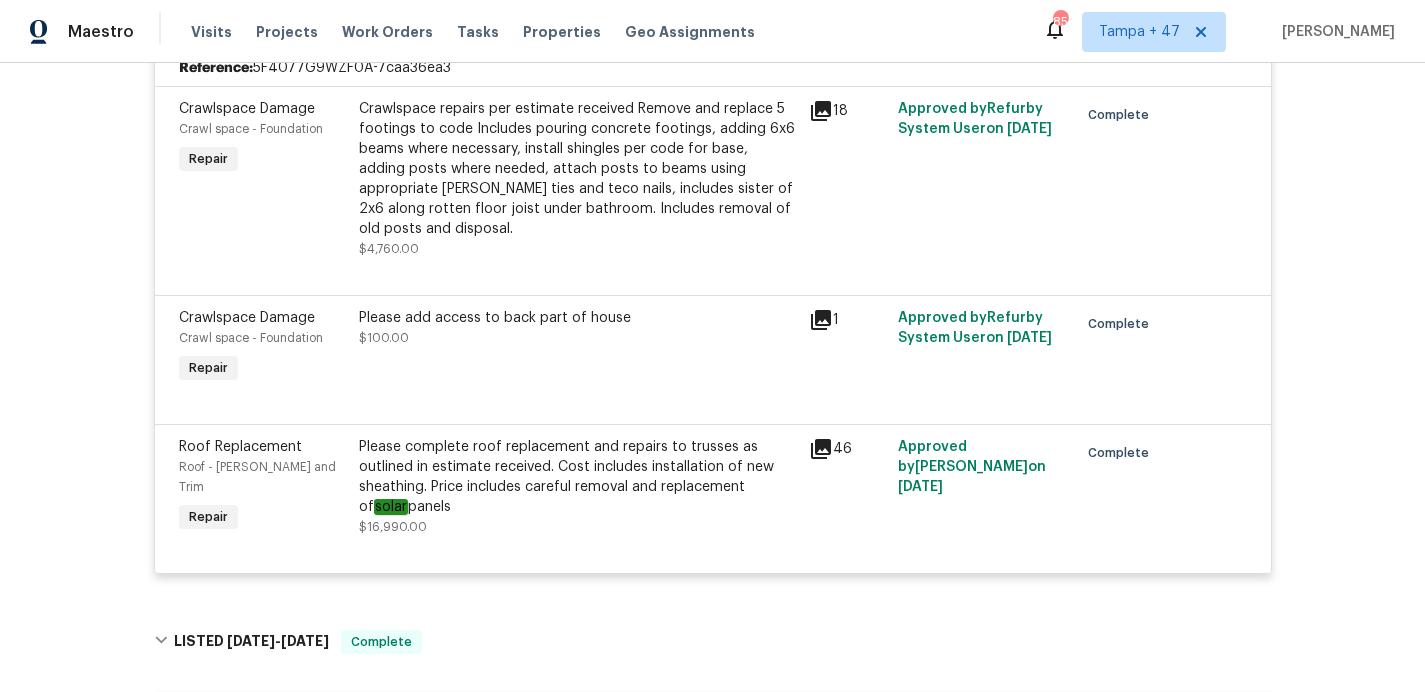 scroll, scrollTop: 558, scrollLeft: 0, axis: vertical 